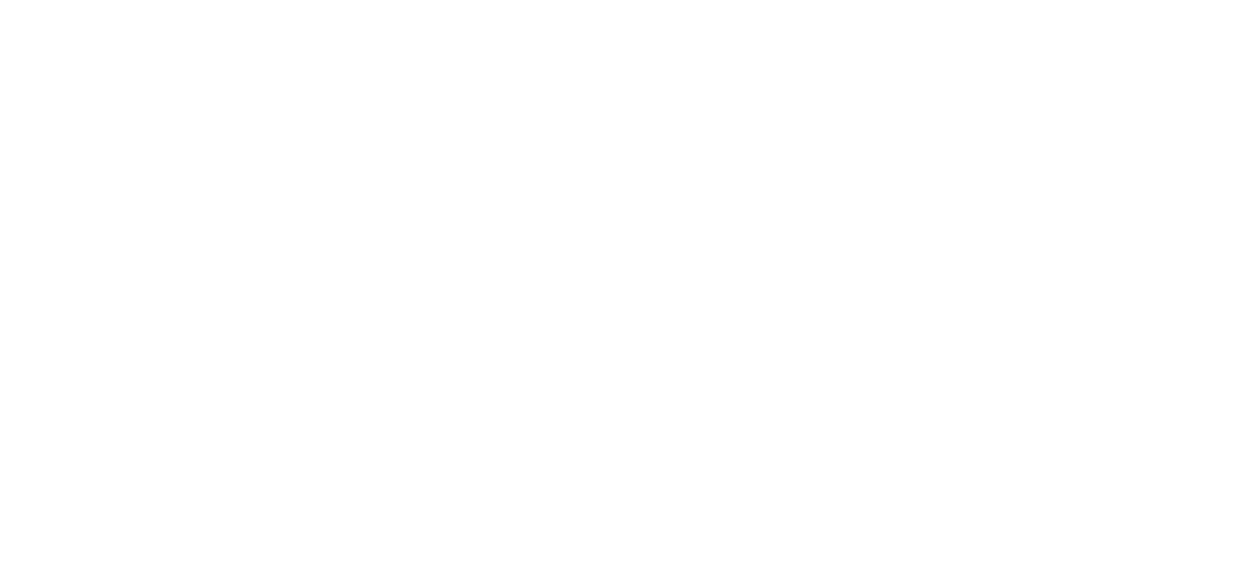 scroll, scrollTop: 0, scrollLeft: 0, axis: both 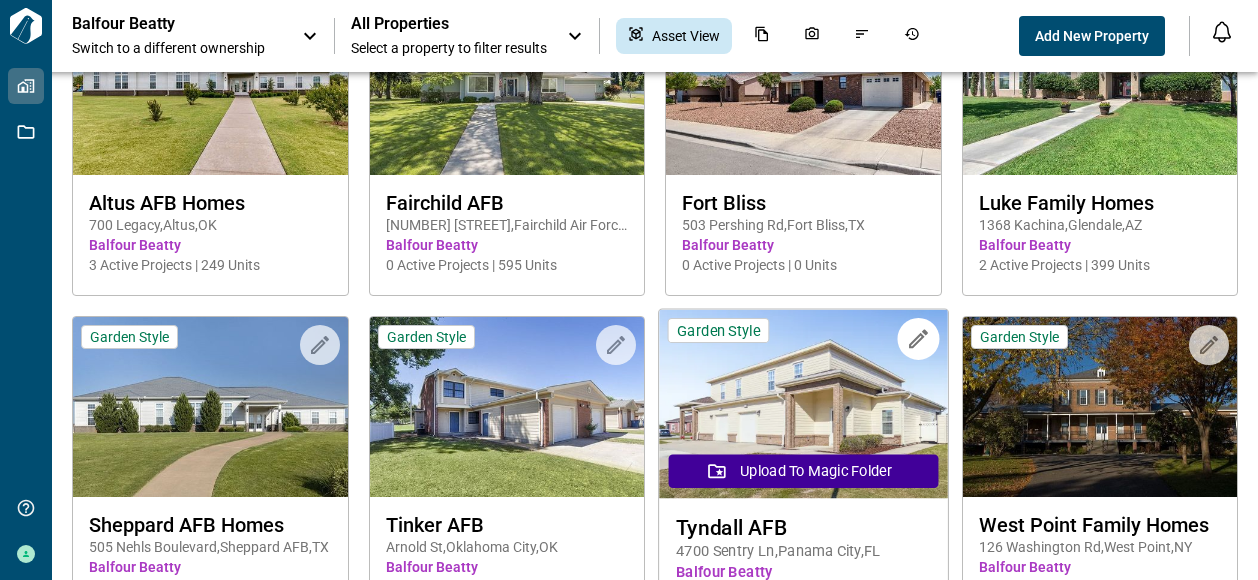 click at bounding box center (803, 404) 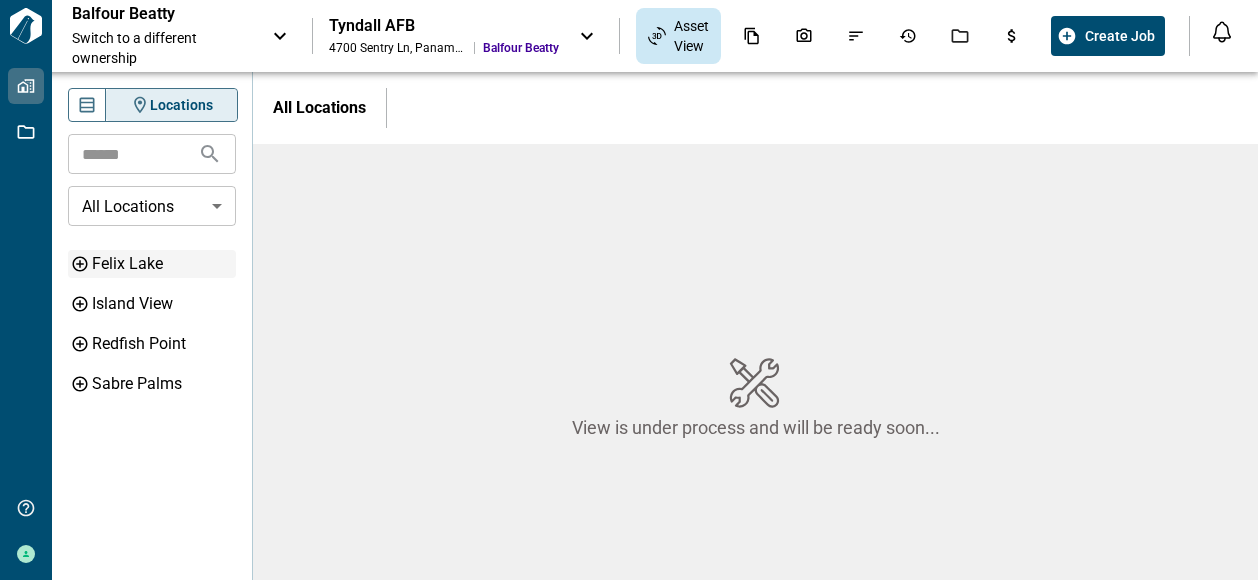 click on "Felix Lake" at bounding box center [162, 264] 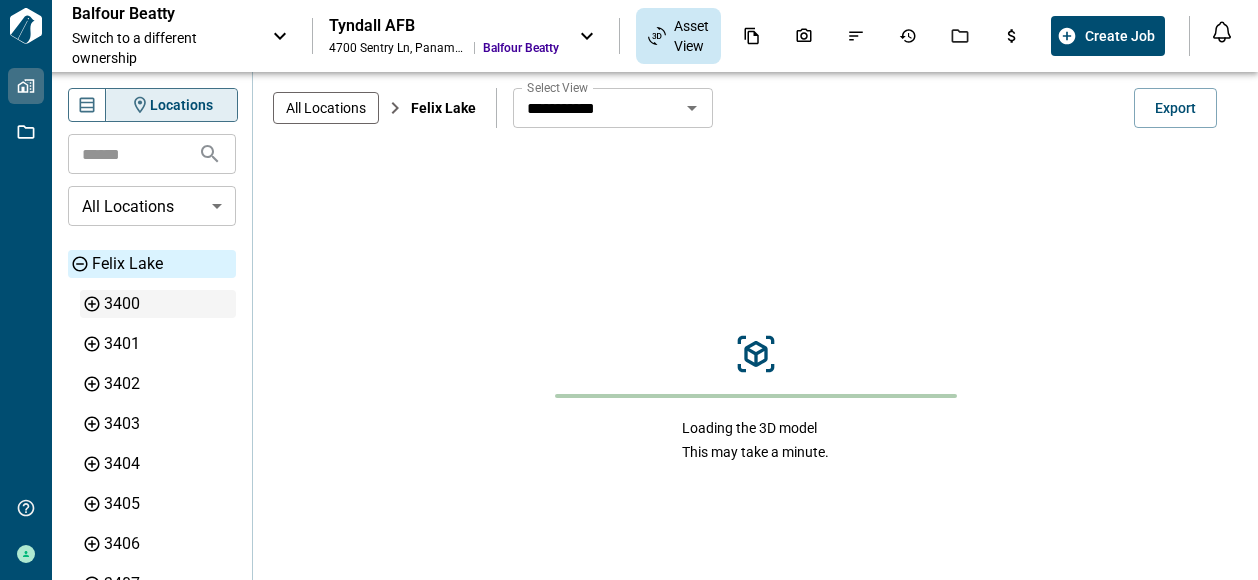 click on "3400" at bounding box center [168, 304] 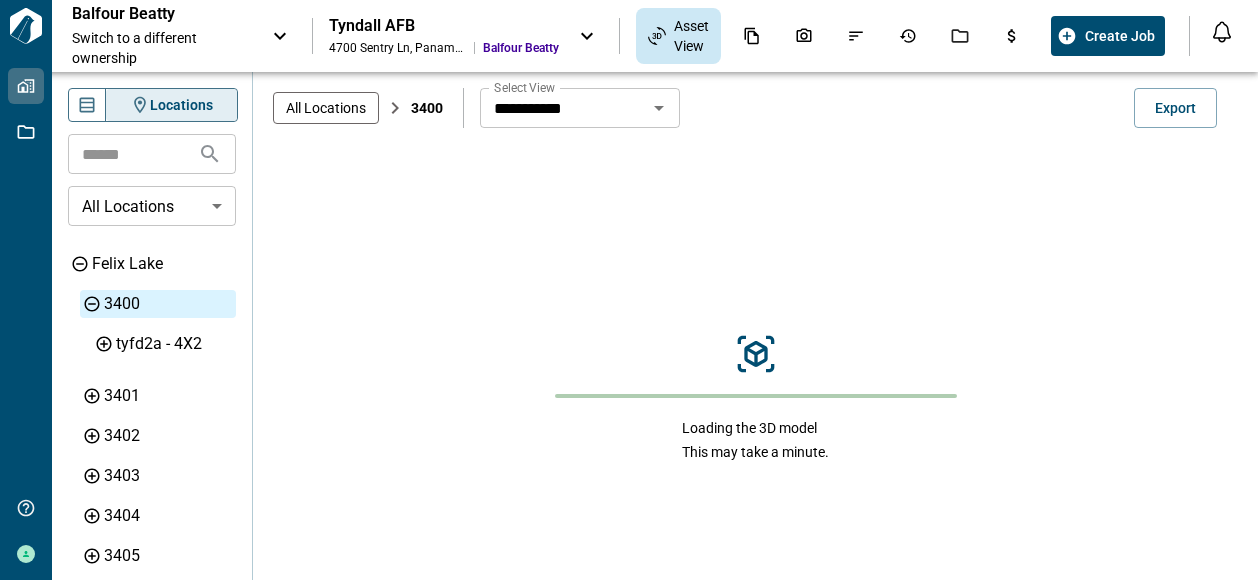 type on "**" 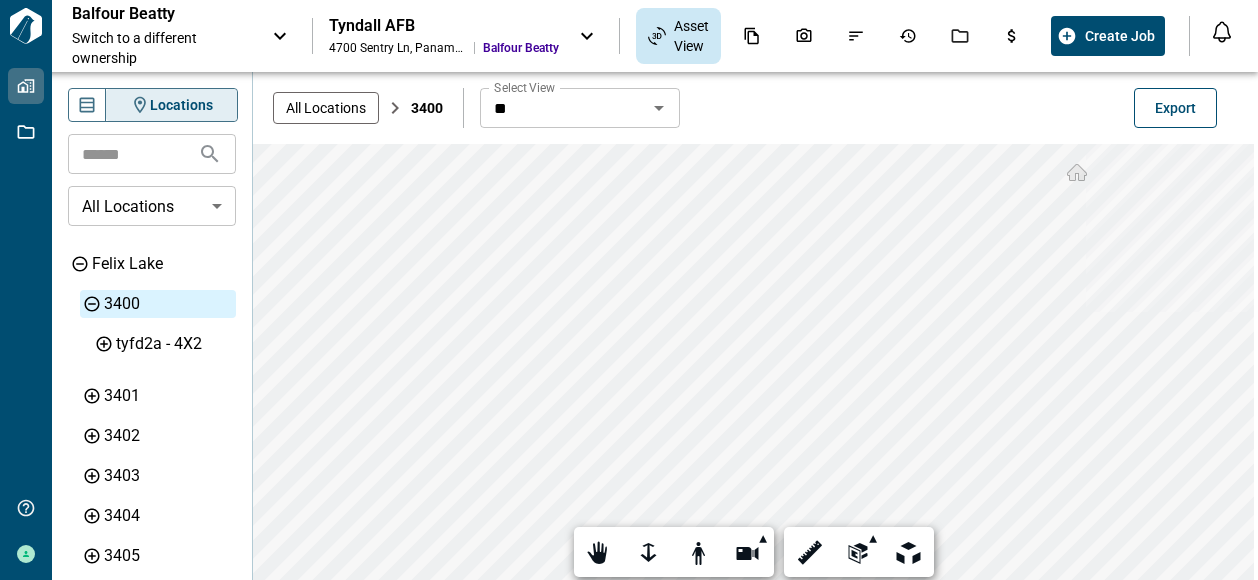 click on "Export" at bounding box center (1175, 108) 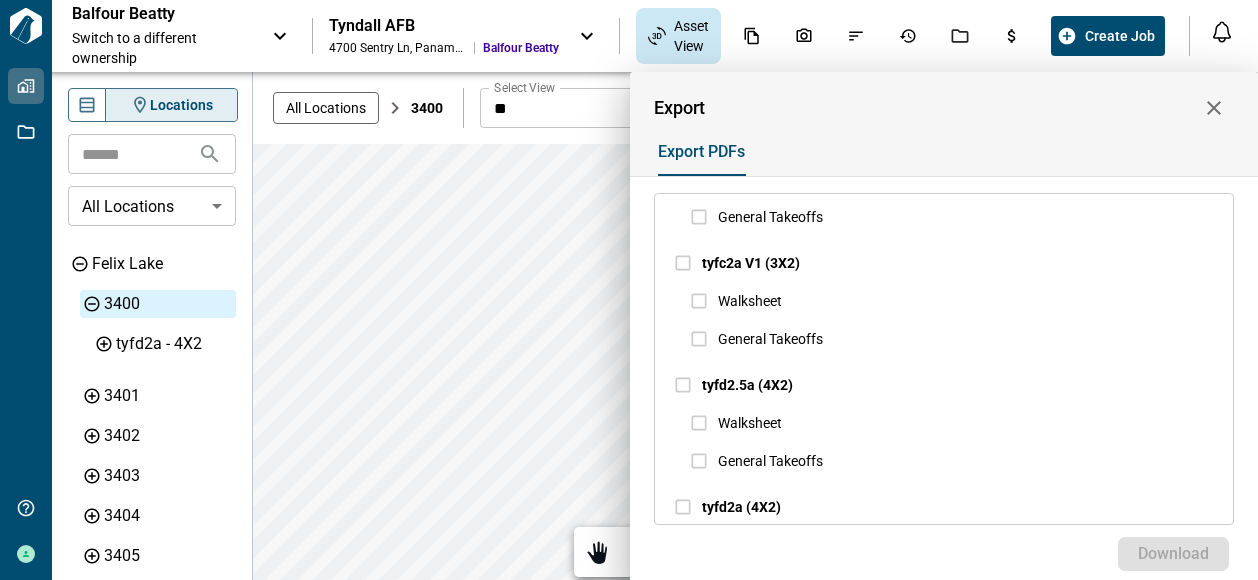 scroll, scrollTop: 1825, scrollLeft: 0, axis: vertical 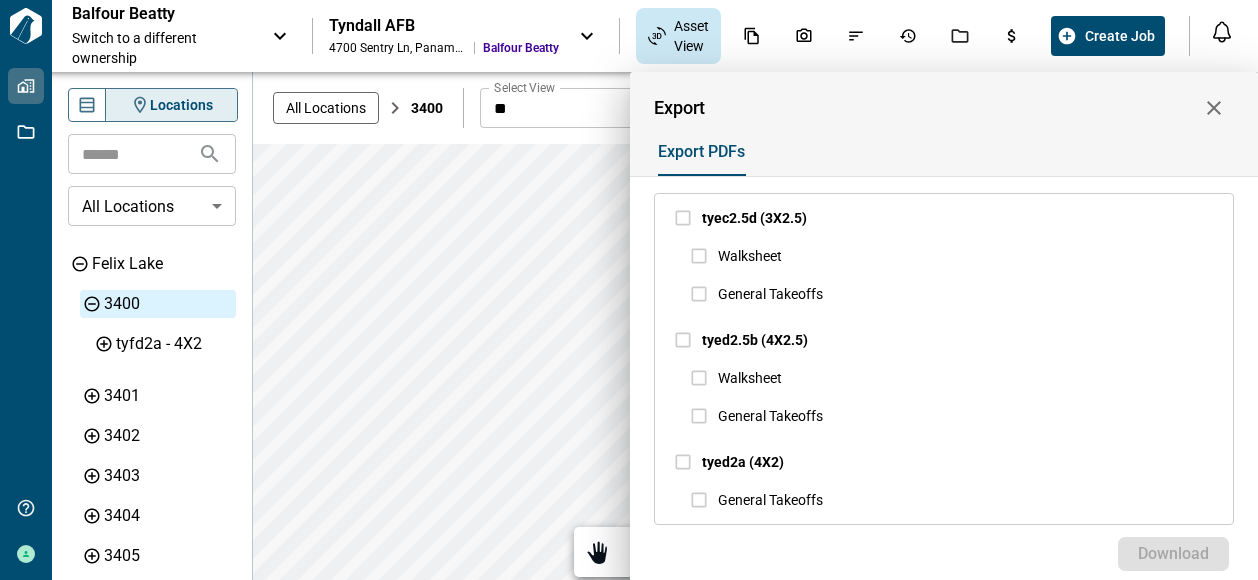 click at bounding box center [629, 290] 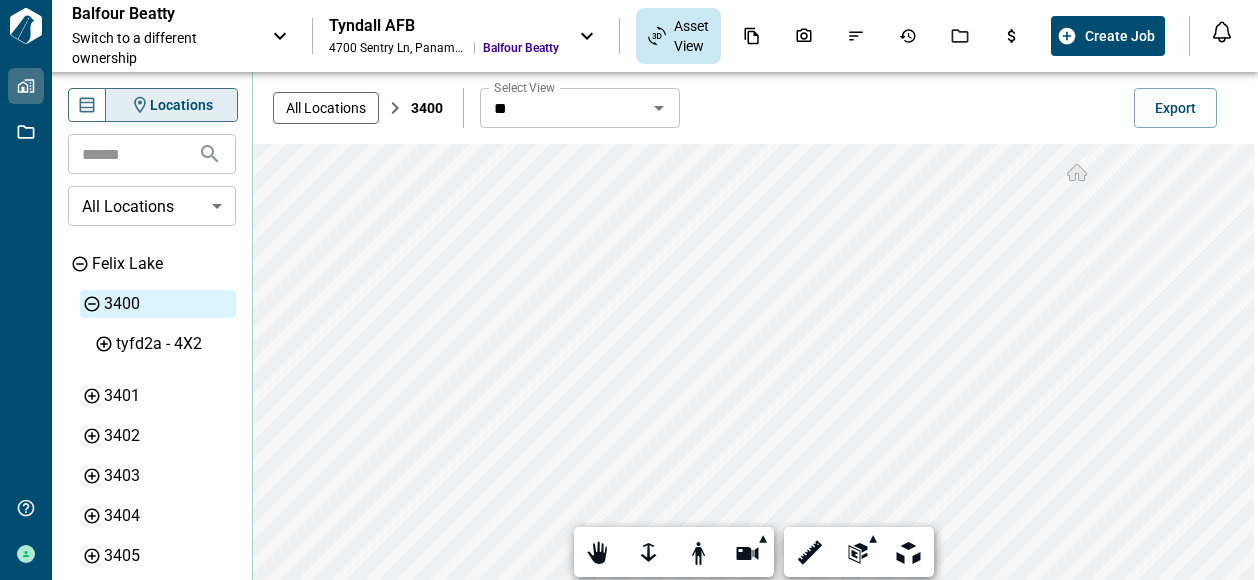 click on "Tailorbird Inc Properties Jobs Get Help Barrett Larwin Balfour Beatty Switch to a different ownership   Tyndall AFB [NUMBER] [STREET] , [CITY] , [STATE] Balfour Beatty Asset View Create Job Notifications *** ****** **** Mark all as read No notifications yet We'll let you know when we've got something new for you. Locations ​ Buildings ******** ​ 3400 3401 3402 3403 3404 3405 3406 3407 3408 3409 3410 3411 3412 3413 3414 3415 3416 3417 3418 3419 3420 3421 3422 3423 3424 3425 3426 3427 3429 3430 3431 3432 3433 3434 3435 3436 3438 3441 3442 3443 3444 3445 3446 3447 3449 3451 3453 3455 3457 3459 3460 3461 3462 3463 3464 3465 3466 3467 3470 3471 3472 3473 3474 3475 3477 3481 3483 3485 3500 3501 3502 3503 3504 3505 3506 3507 3509 3510 3511 3512 3513 3514 3515 3517 3519 3520 3521 3522 3523 3524 3525 3526 3527 3529 3530 3531 3532 3533 3534 3535 3536 3537 3538 3539 3540 3541 3542 3543 3544 3545 3546 3548 3560 3562 3564 3566 3570 3571 3572 3573 3574 3575 3576 3578 3580 3581 3582 3583 3584 3585 3609 3611 3613 3615 3617" at bounding box center [629, 290] 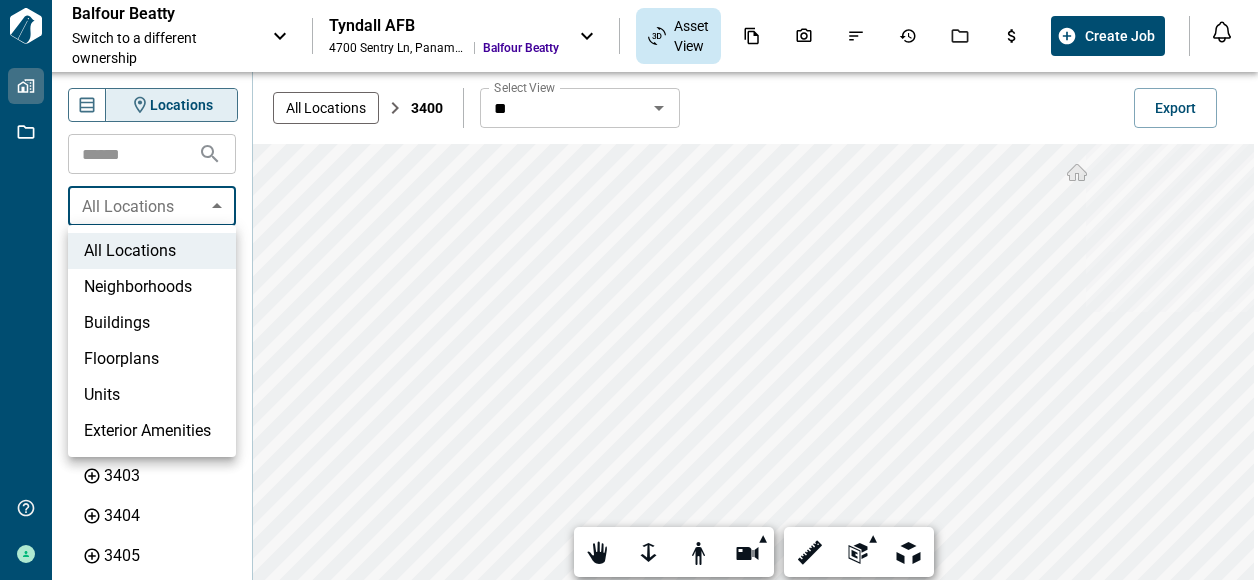 click on "Neighborhoods" at bounding box center [152, 287] 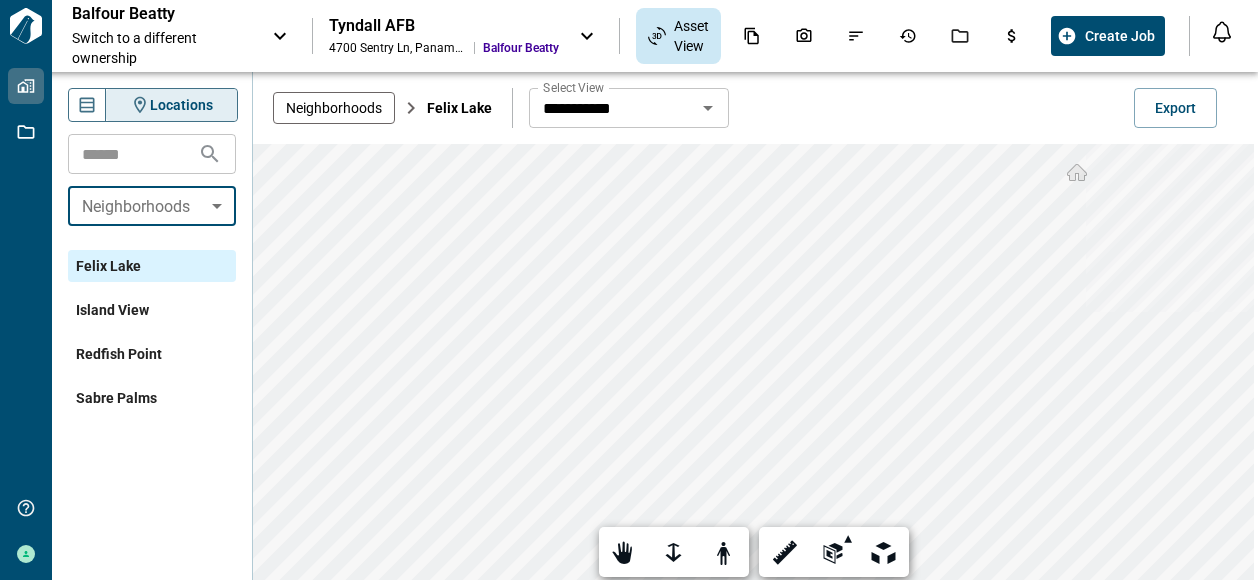 click on "Island View" at bounding box center (112, 310) 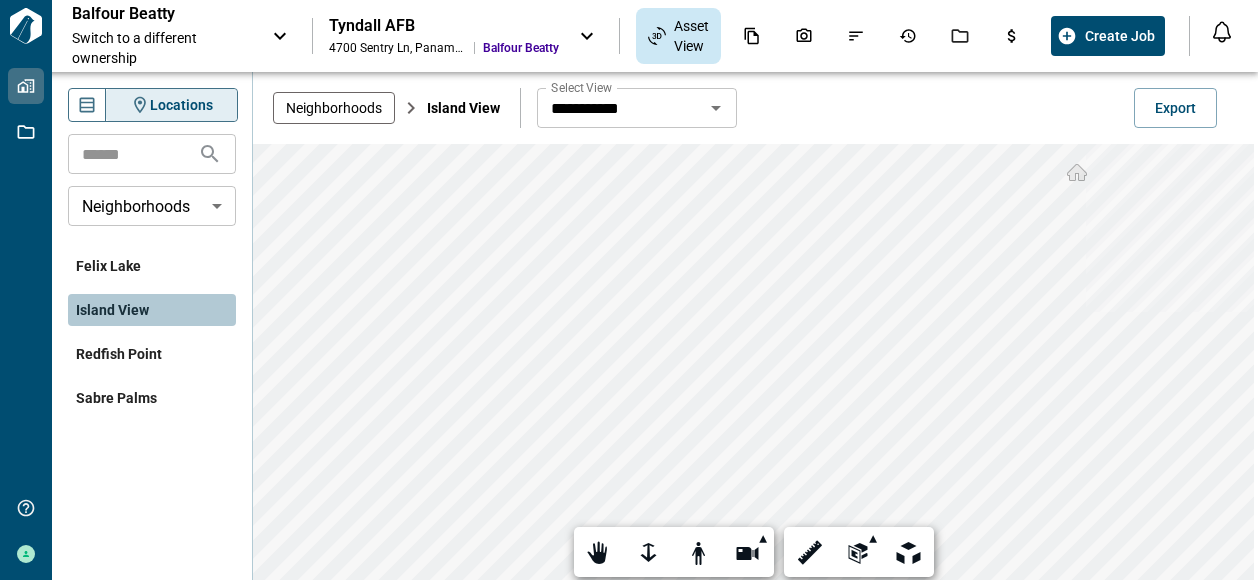 click on "Island View" at bounding box center [112, 310] 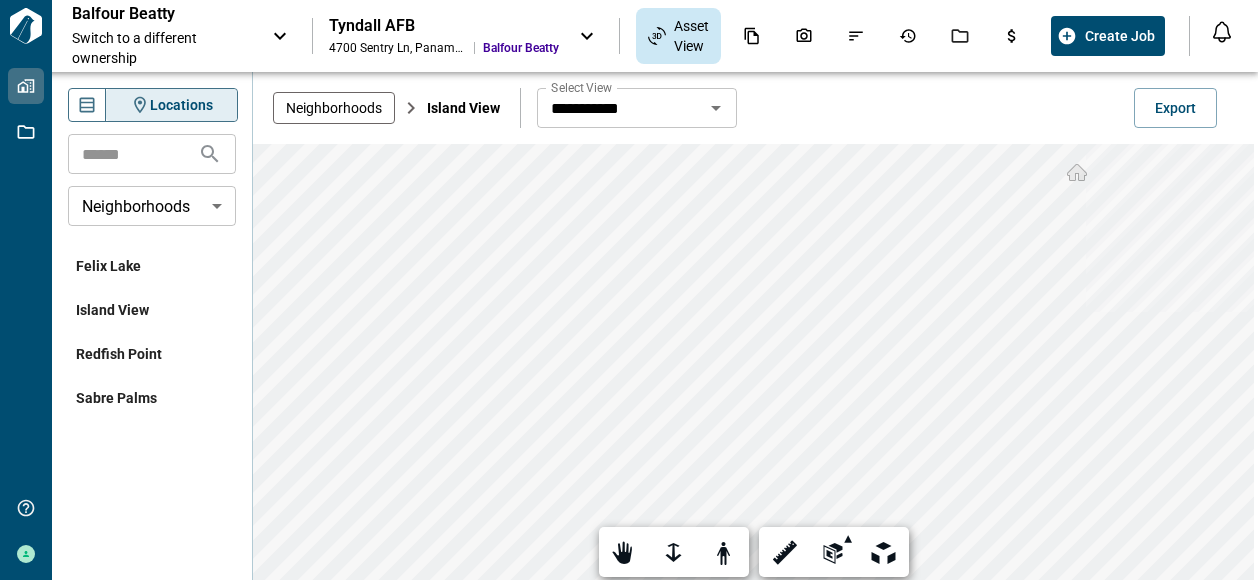 click on "Island View" at bounding box center (112, 310) 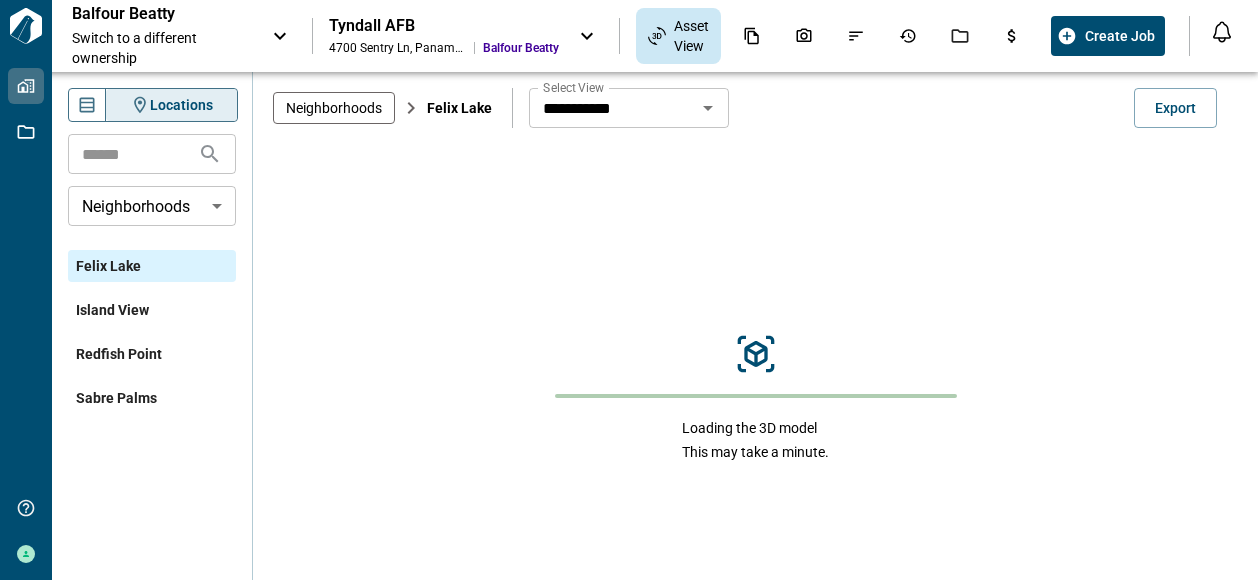 click on "Island View" at bounding box center [112, 310] 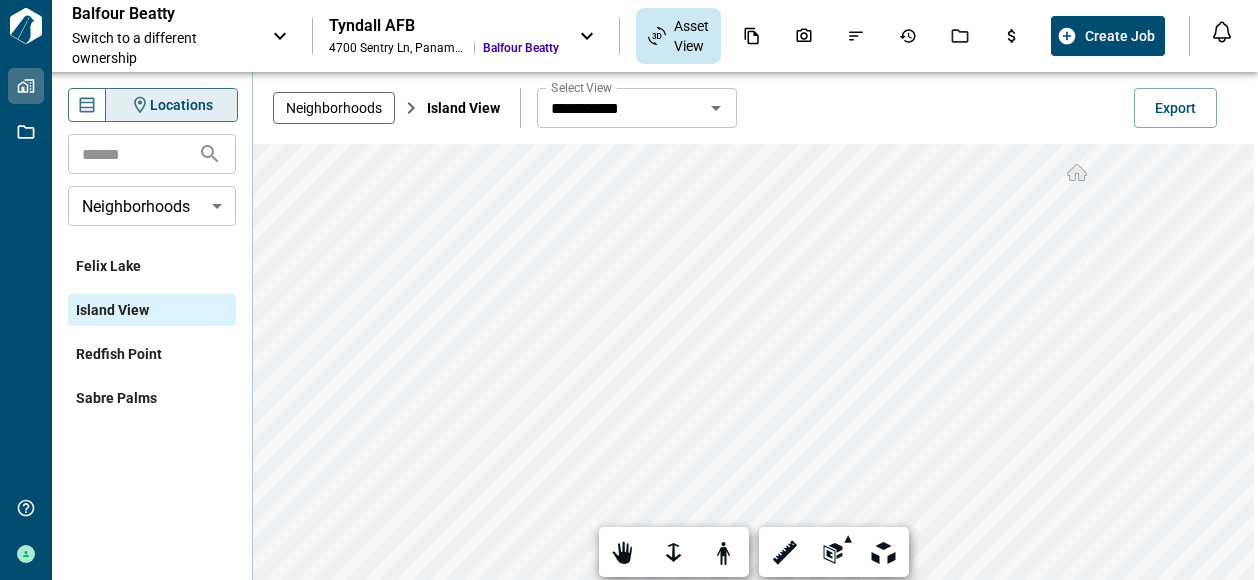 click on "Tailorbird Inc Properties Jobs Get Help Barrett Larwin Balfour Beatty Switch to a different ownership   Tyndall AFB [NUMBER] [STREET] , [CITY] , [STATE] Balfour Beatty Asset View Create Job Notifications *** ****** **** Mark all as read No notifications yet We'll let you know when we've got something new for you. Locations ​ All Locations ​ Felix Lake 3400 tyfd2a - 4X2 3401 3402 3403 3404 3405 3406 3407 3408 3409 3410 3411 3412 3413 3414 3415 3416 3417 3418 3419 3420 3421 3422 3423 3424 3425 3426 3427 3429 3430 3431 3432 3433 3434 3435 3436 3438 3441 3442 3443 3444 3445 3446 3447 3449 3451 3453 3455 3457 3459 3460 3461 3462 3463 3464 3465 3466 3467 3470 3471 3472 3473 3474 3475 3477 3481 3483 3485 3500 3501 3502 3503 3504 3505 3506 3507 3509 3510 3511 3512 3513 3514 3515 3517 3519 3520 3521 3522 3523 3524 3525 3526 3527 3529 3530 3531 3532 3533 3534 3535 3536 3537 3538 3539 3540 3541 3542 3543 3544 3545 3546 3548 3560 3562 3564 3566 3570 3571 3572 3573 3574 3575 3576 3578 3580 3581 3582 3583 3584 3585 3400" at bounding box center [629, 290] 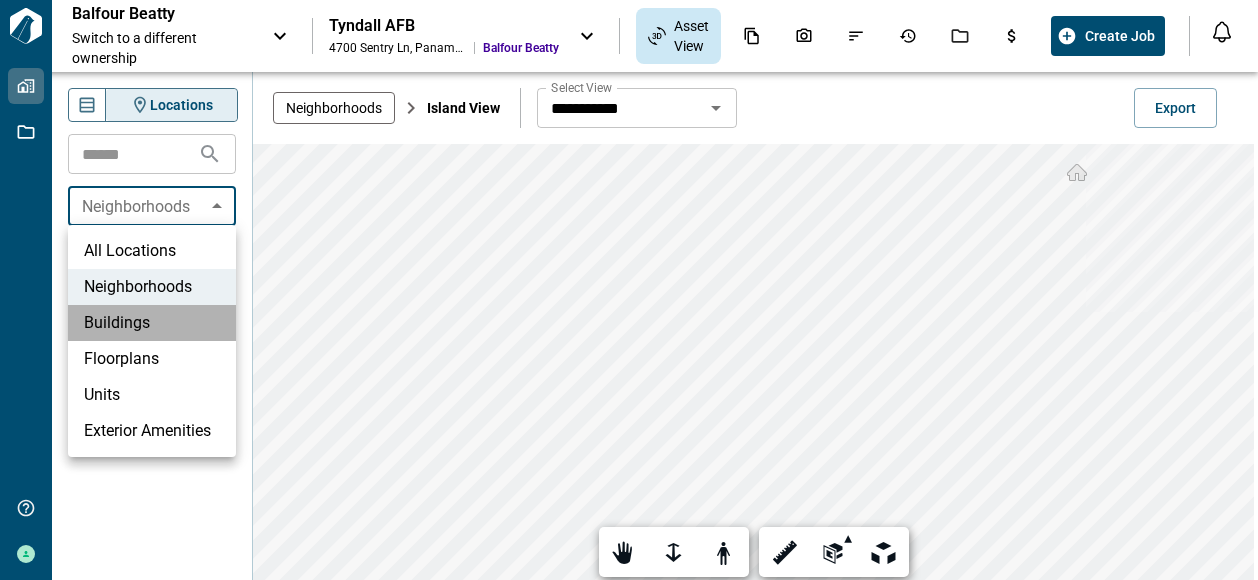 click on "Buildings" at bounding box center (152, 323) 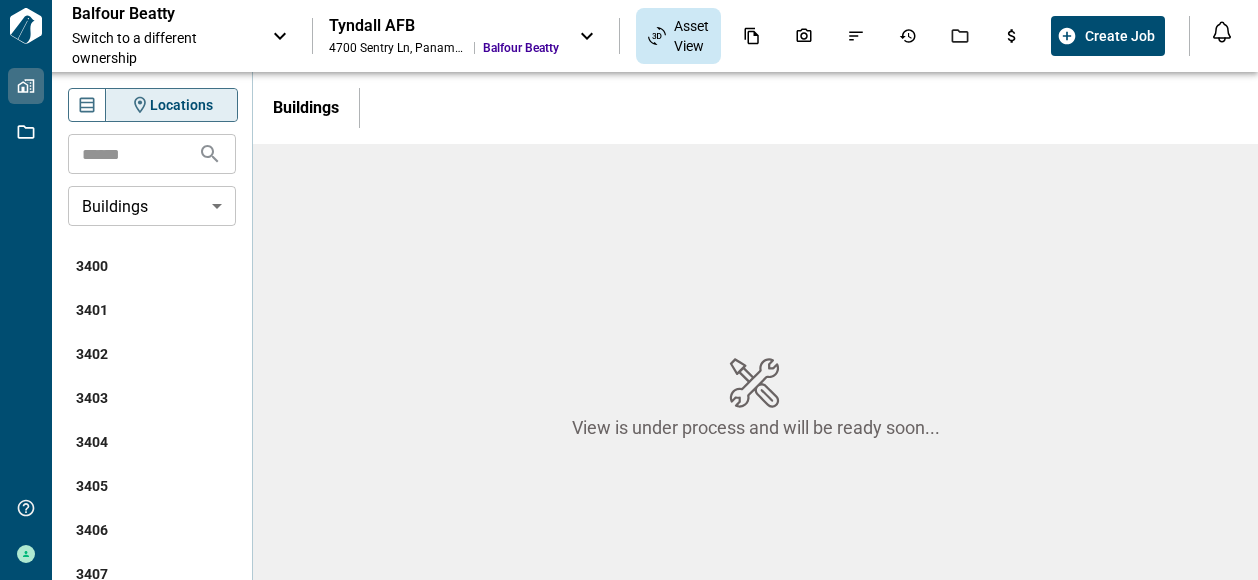 drag, startPoint x: 247, startPoint y: 247, endPoint x: 244, endPoint y: 276, distance: 29.15476 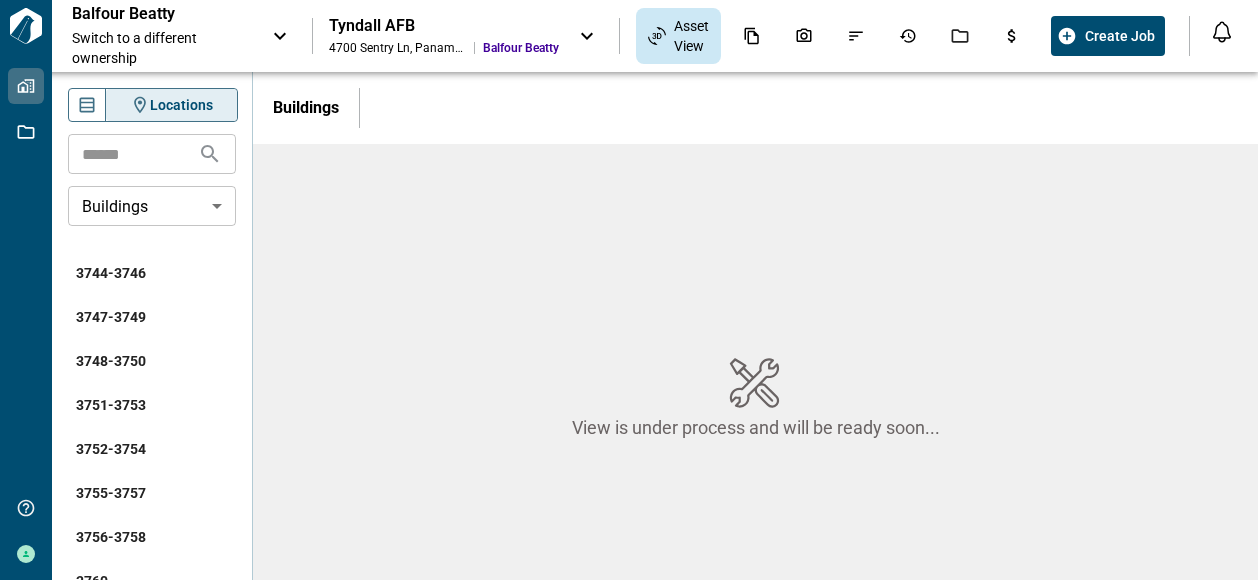 scroll, scrollTop: 7148, scrollLeft: 0, axis: vertical 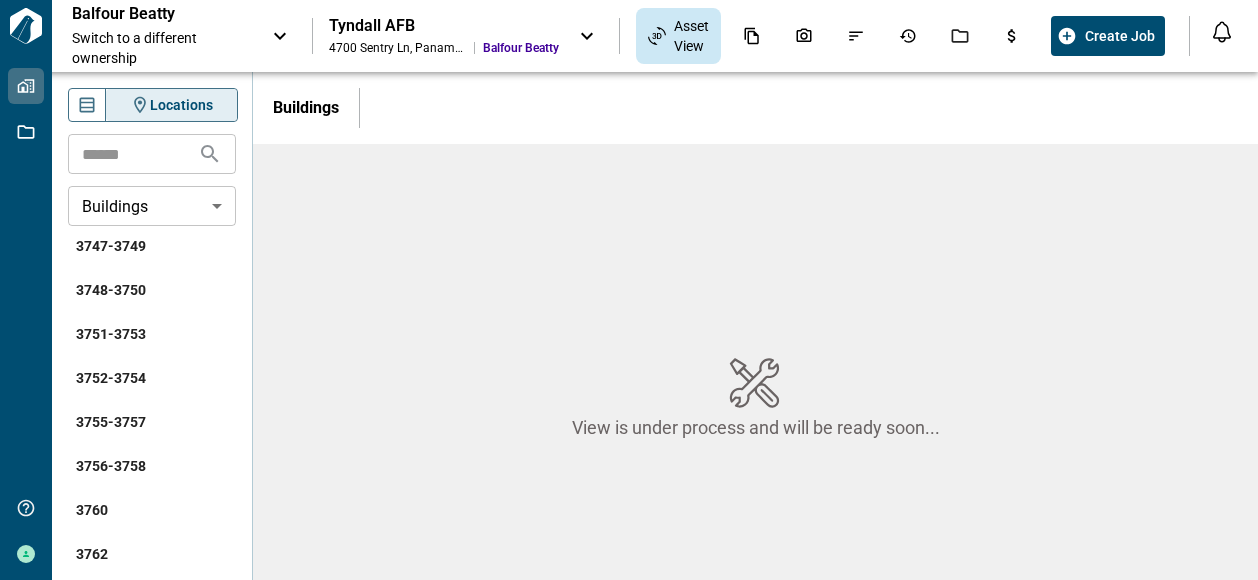 click on "3751-3753" at bounding box center [111, 334] 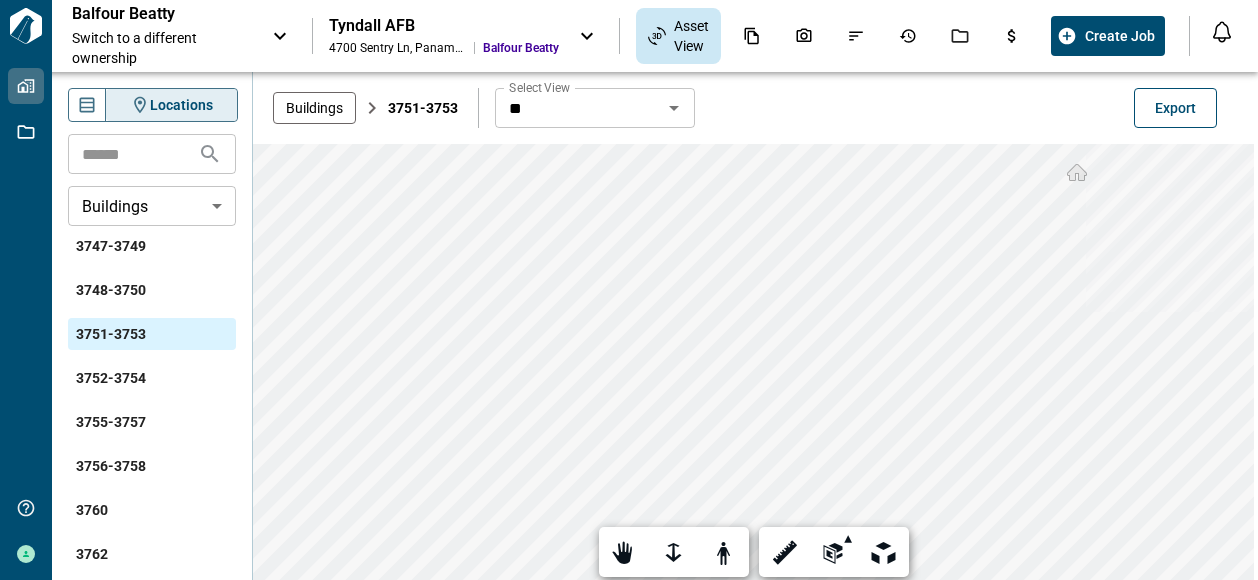 click on "Export" at bounding box center (1175, 108) 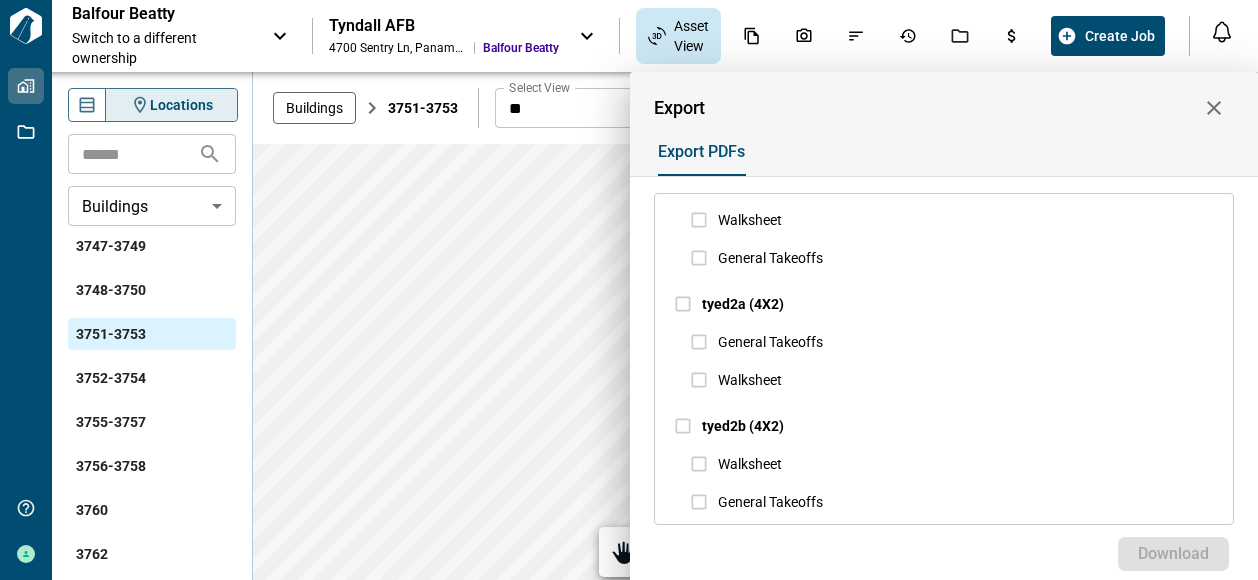 scroll, scrollTop: 948, scrollLeft: 0, axis: vertical 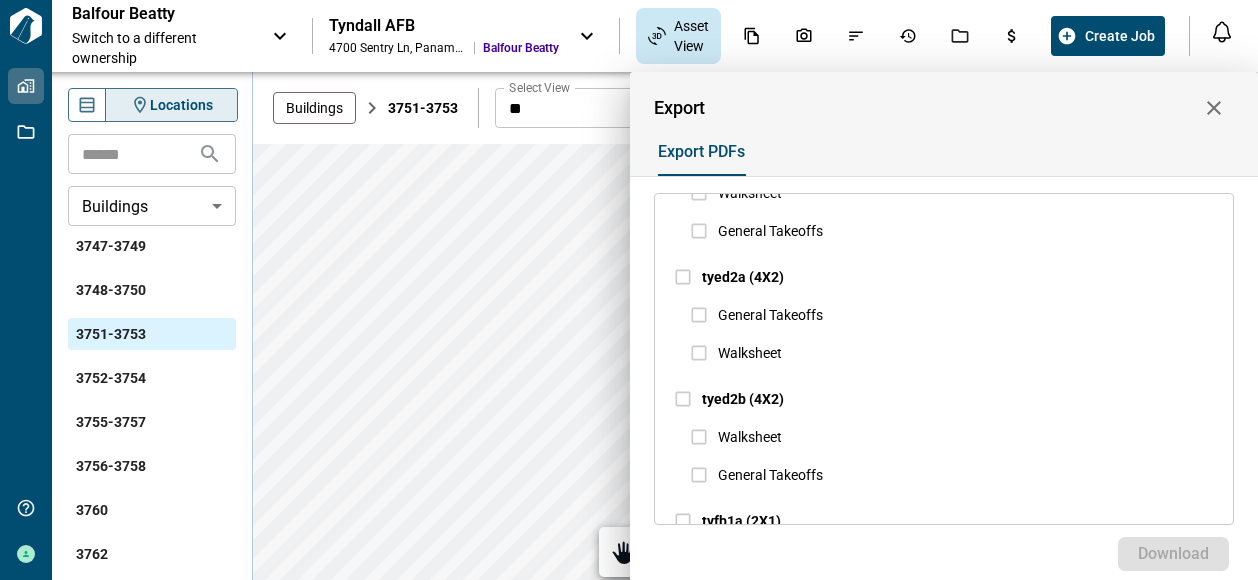click on "tyed2a (4X2) General Takeoffs Walksheet" at bounding box center [954, 315] 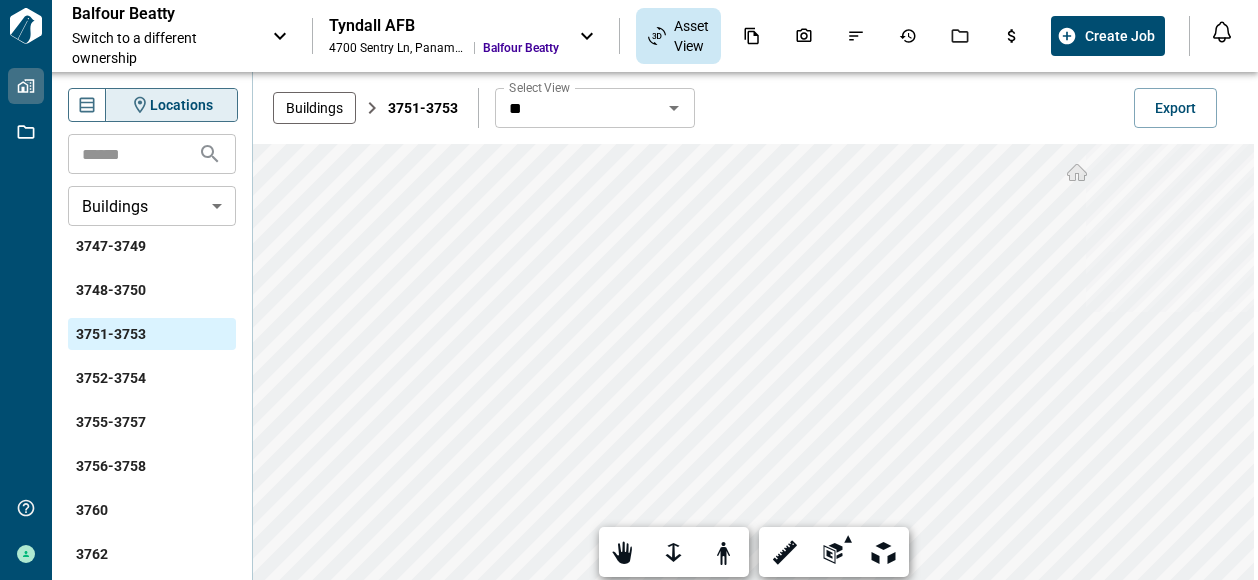 drag, startPoint x: 247, startPoint y: 374, endPoint x: 248, endPoint y: 389, distance: 15.033297 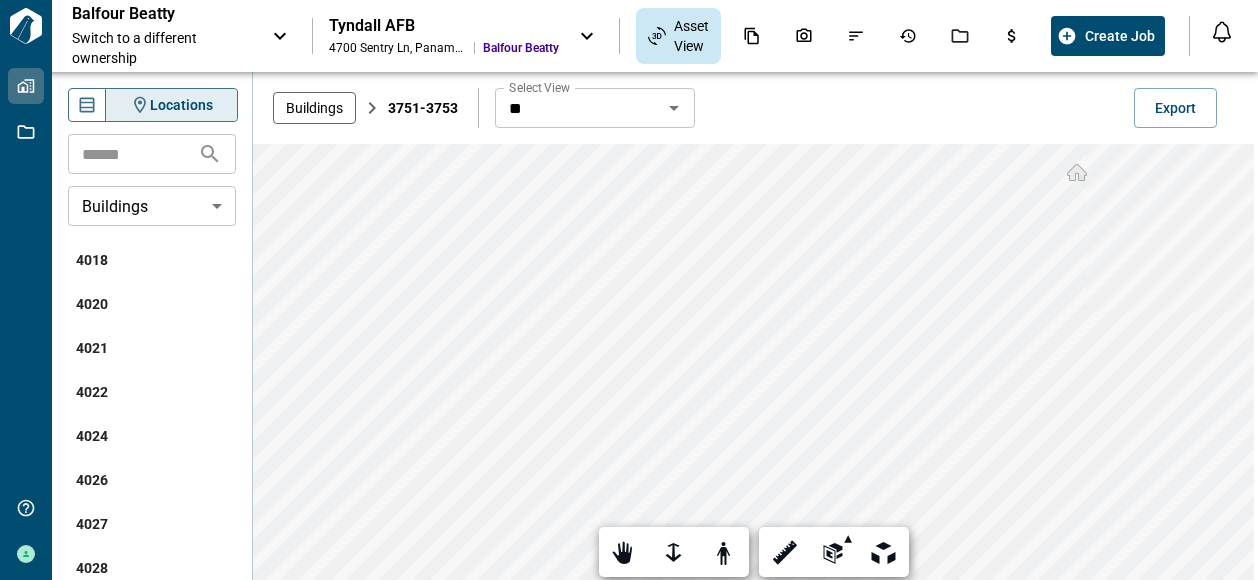 scroll, scrollTop: 12509, scrollLeft: 0, axis: vertical 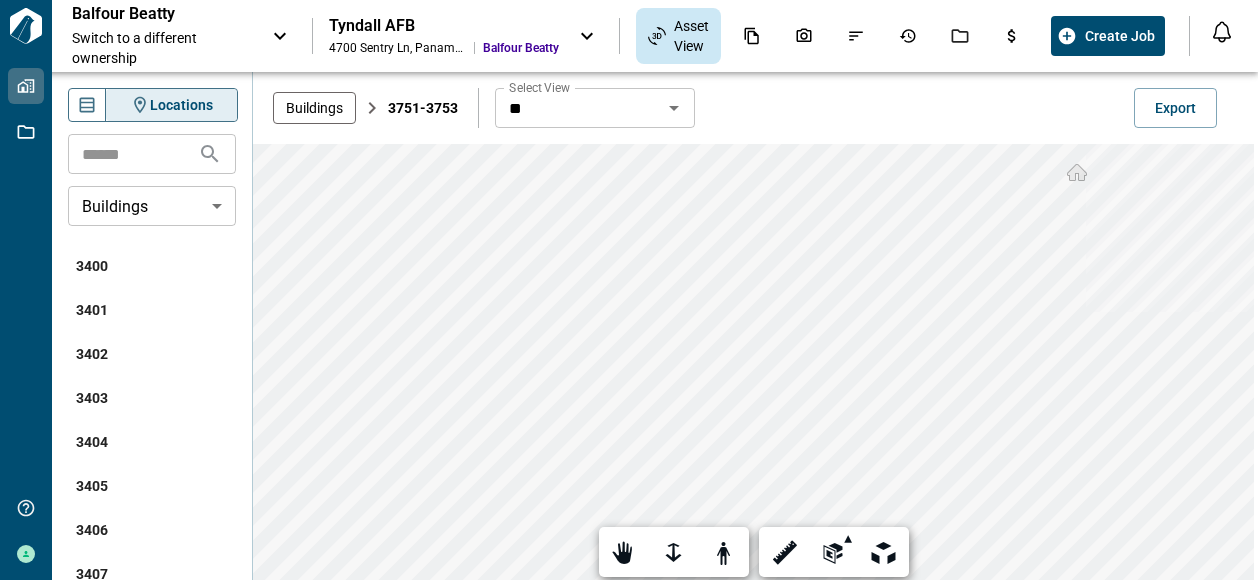 click on "Tailorbird Inc Properties Jobs Get Help Barrett Larwin Balfour Beatty Switch to a different ownership   Tyndall AFB [NUMBER] [STREET] , [CITY] , [STATE] Balfour Beatty Asset View Create Job Notifications *** ****** **** Mark all as read No notifications yet We'll let you know when we've got something new for you. Locations ​ Buildings ******** ​ 3400 3401 3402 3403 3404 3405 3406 3407 3408 3409 3410 3411 3412 3413 3414 3415 3416 3417 3418 3419 3420 3421 3422 3423 3424 3425 3426 3427 3429 3430 3431 3432 3433 3434 3435 3436 3438 3441 3442 3443 3444 3445 3446 3447 3449 3451 3453 3455 3457 3459 3460 3461 3462 3463 3464 3465 3466 3467 3470 3471 3472 3473 3474 3475 3477 3481 3483 3485 3500 3501 3502 3503 3504 3505 3506 3507 3509 3510 3511 3512 3513 3514 3515 3517 3519 3520 3521 3522 3523 3524 3525 3526 3527 3529 3530 3531 3532 3533 3534 3535 3536 3537 3538 3539 3540 3541 3542 3543 3544 3545 3546 3548 3560 3562 3564 3566 3570 3571 3572 3573 3574 3575 3576 3578 3580 3581 3582 3583 3584 3585 3609 3611 3613 3615 3617" at bounding box center (629, 290) 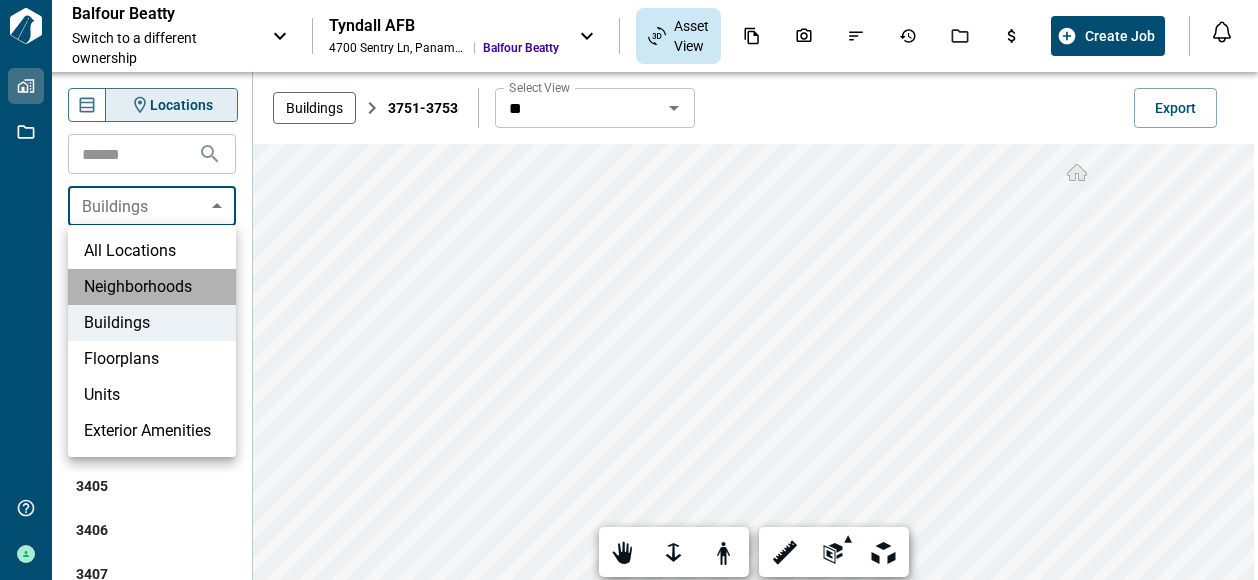 click on "Neighborhoods" at bounding box center (152, 287) 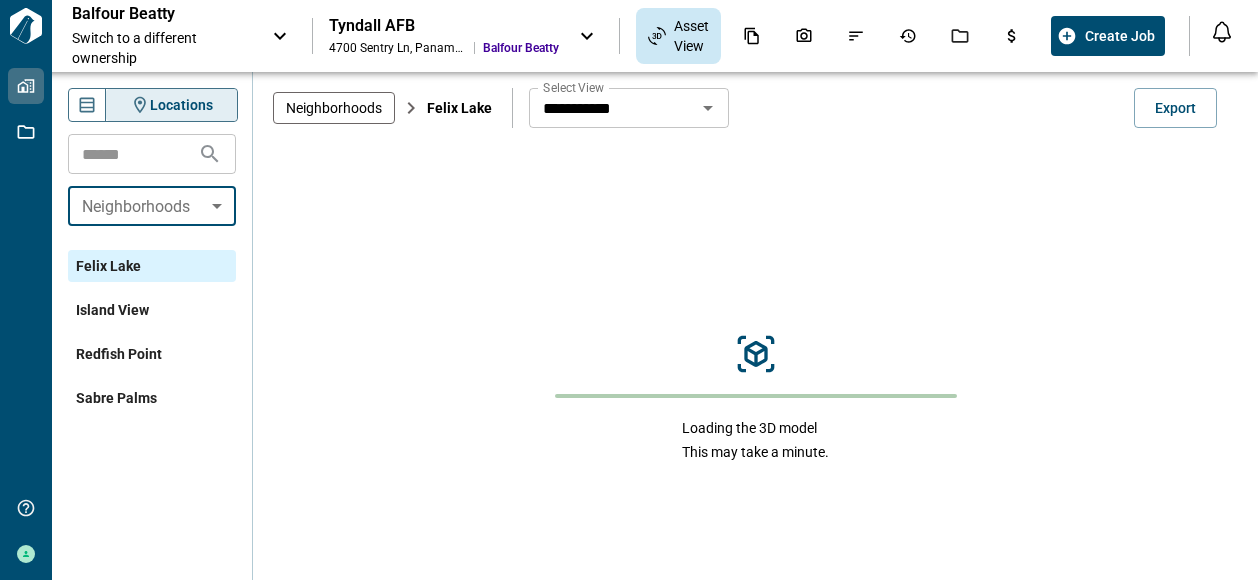 click on "Island View" at bounding box center [112, 310] 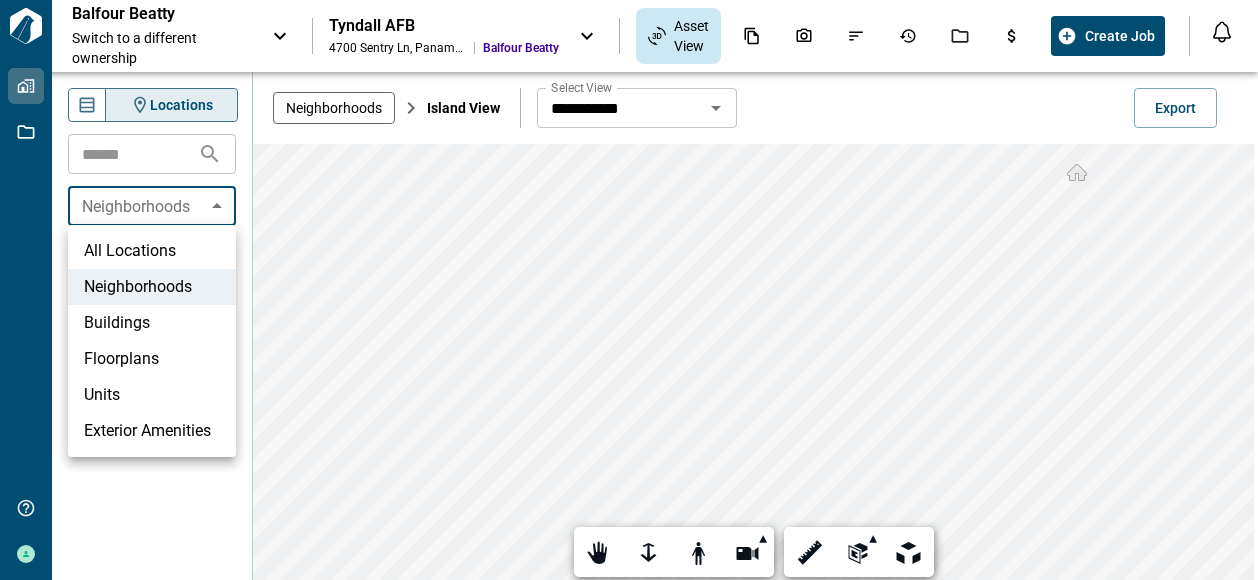 click on "**********" at bounding box center [629, 290] 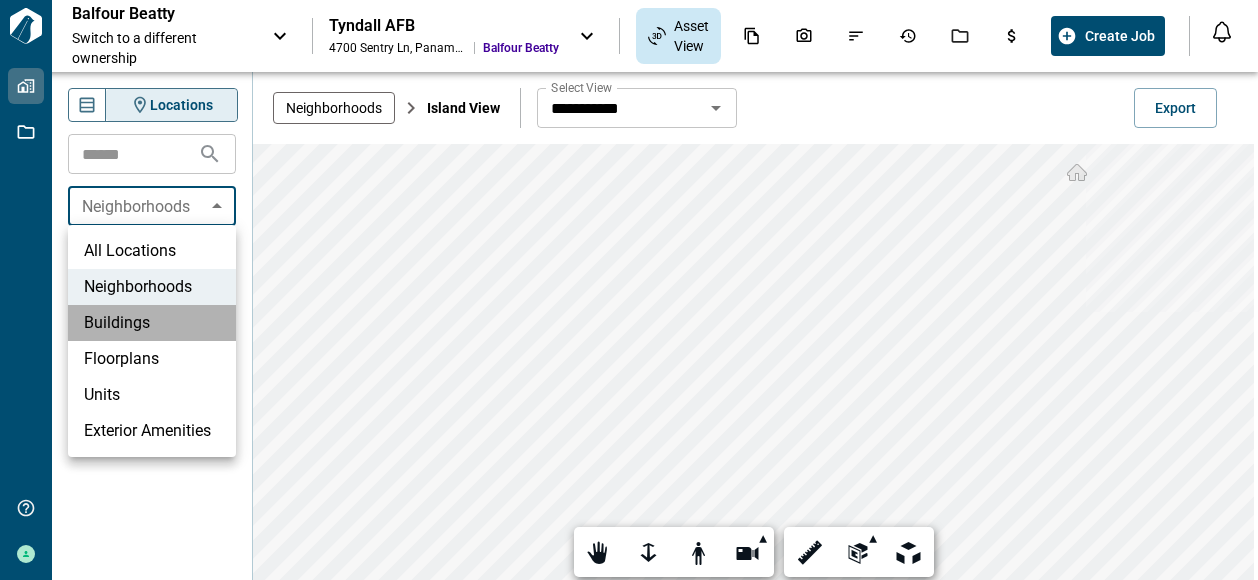 click on "Buildings" at bounding box center (152, 323) 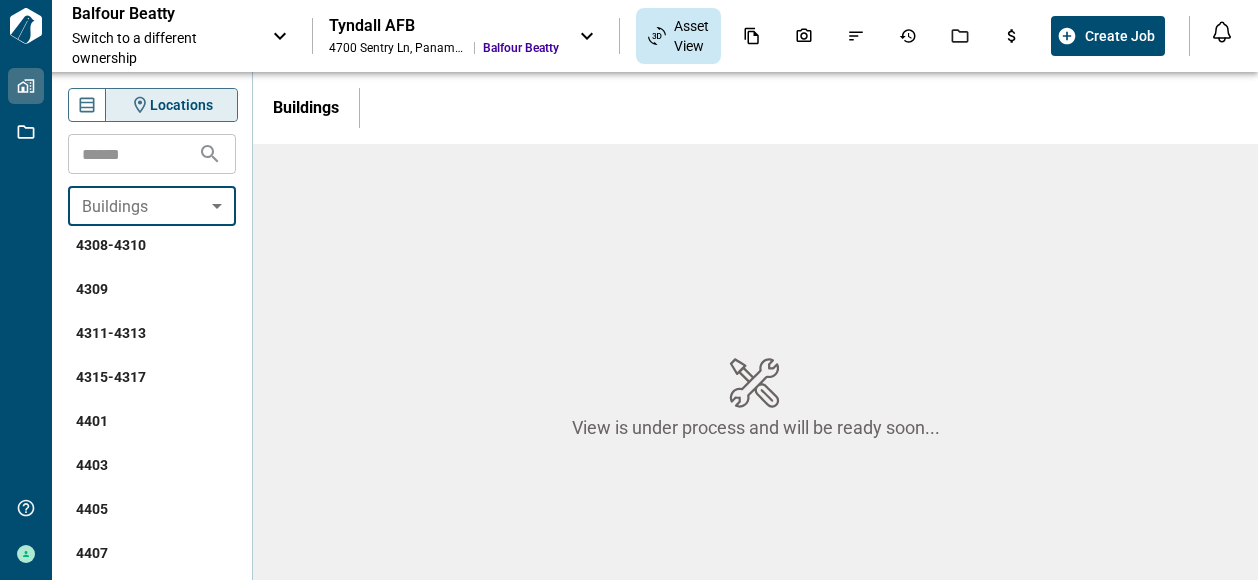 scroll, scrollTop: 14940, scrollLeft: 0, axis: vertical 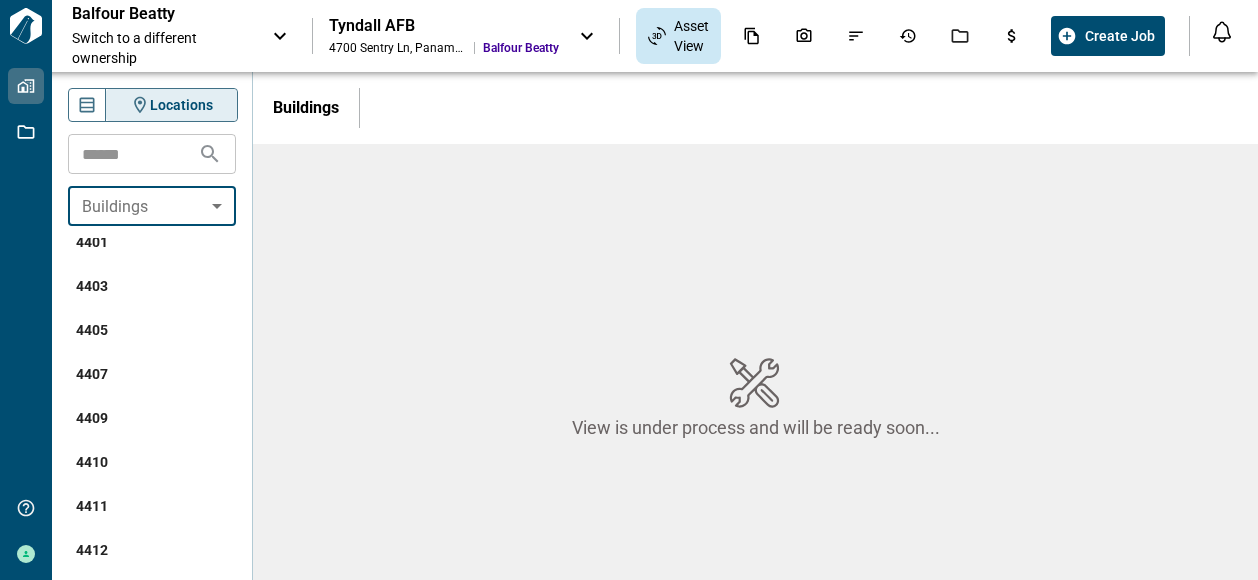 click on "4407" at bounding box center [152, 374] 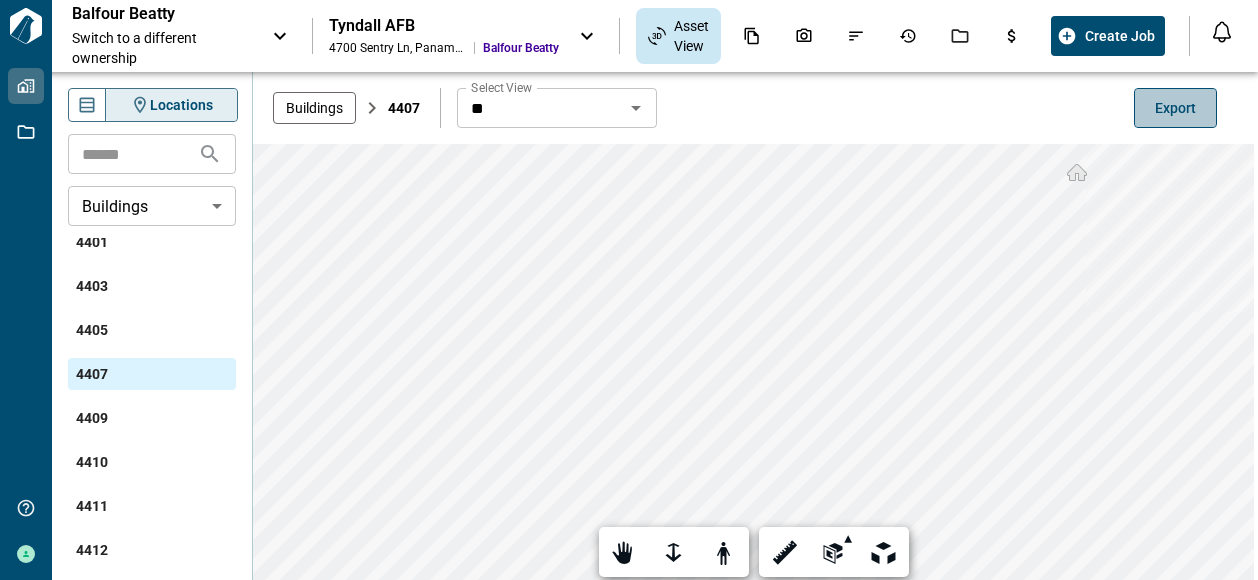 click on "Export" at bounding box center (1175, 108) 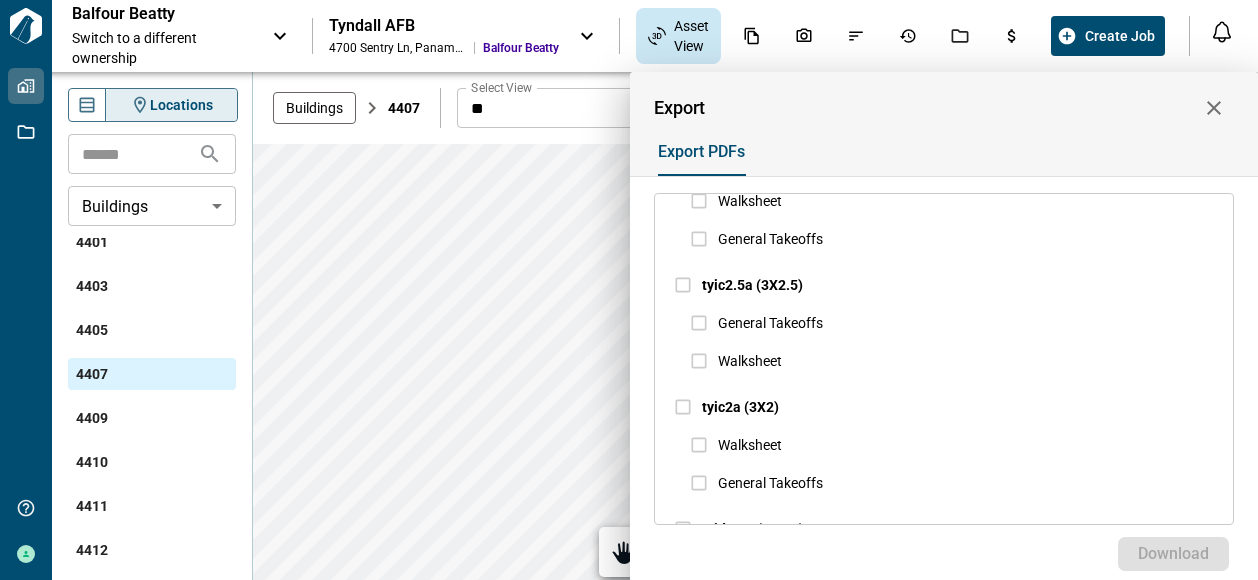 scroll, scrollTop: 2413, scrollLeft: 0, axis: vertical 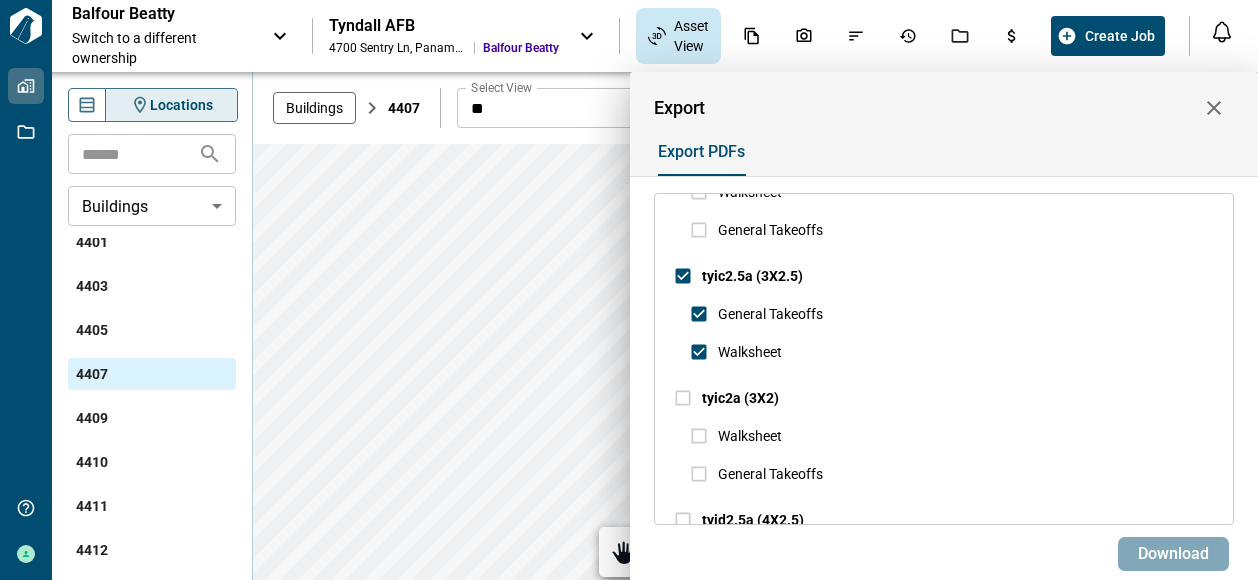 click on "Download" at bounding box center (1173, 554) 